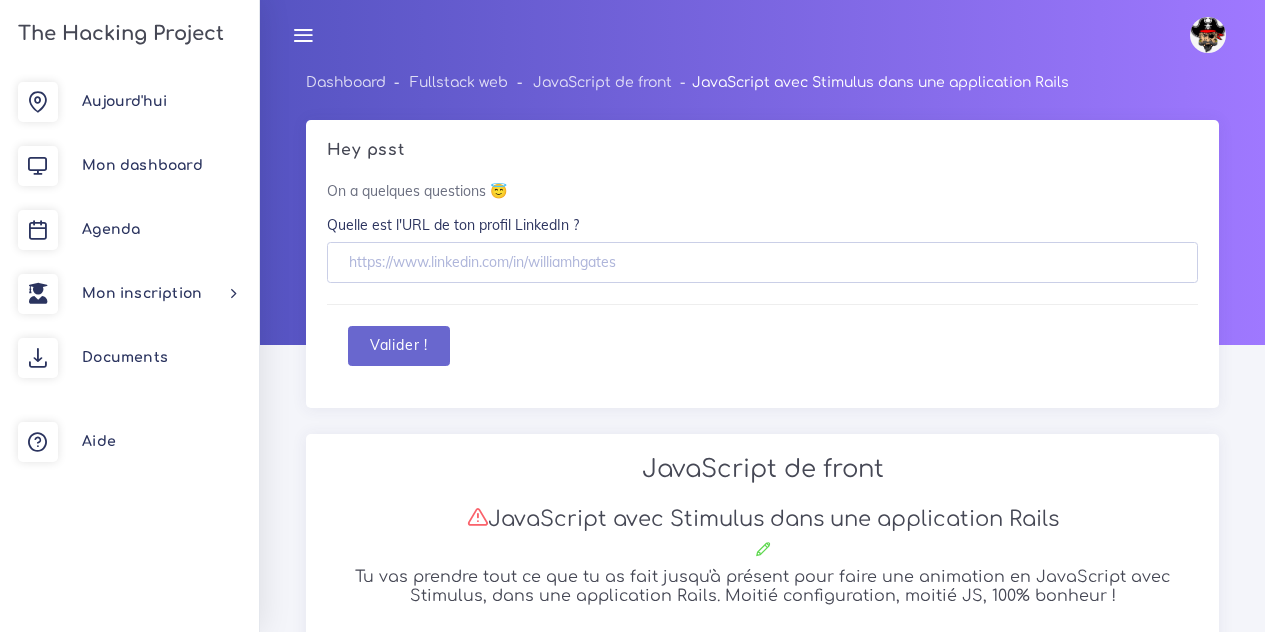 scroll, scrollTop: 9825, scrollLeft: 0, axis: vertical 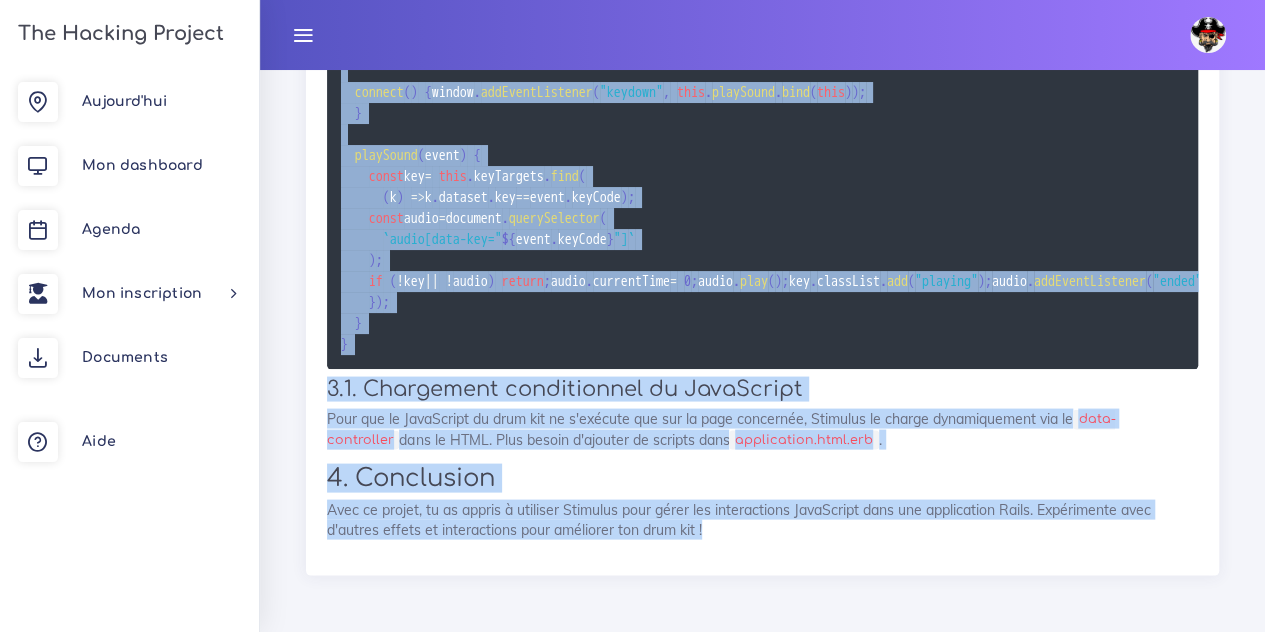 click on "Pour que le JavaScript du drum kit ne s'exécute que sur la page concernée, Stimulus le charge dynamiquement via le  data-controller  dans le HTML. Plus besoin d'ajouter de scripts dans  application.html.erb ." at bounding box center [762, 428] 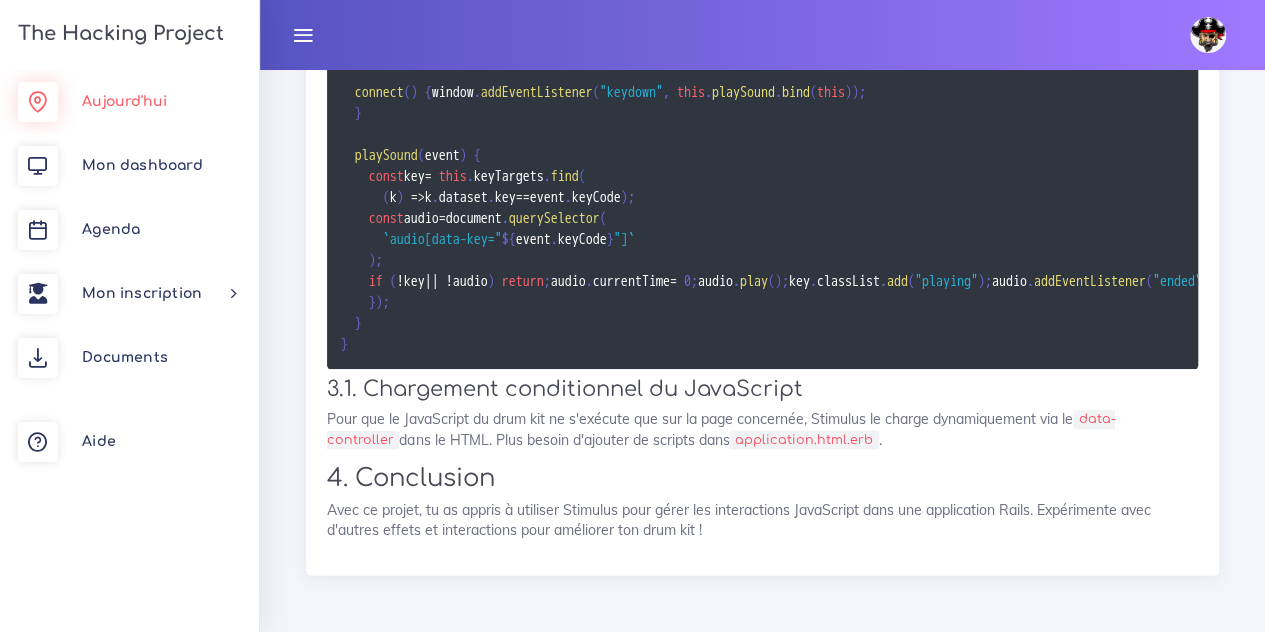 click on "Aujourd'hui" at bounding box center (124, 101) 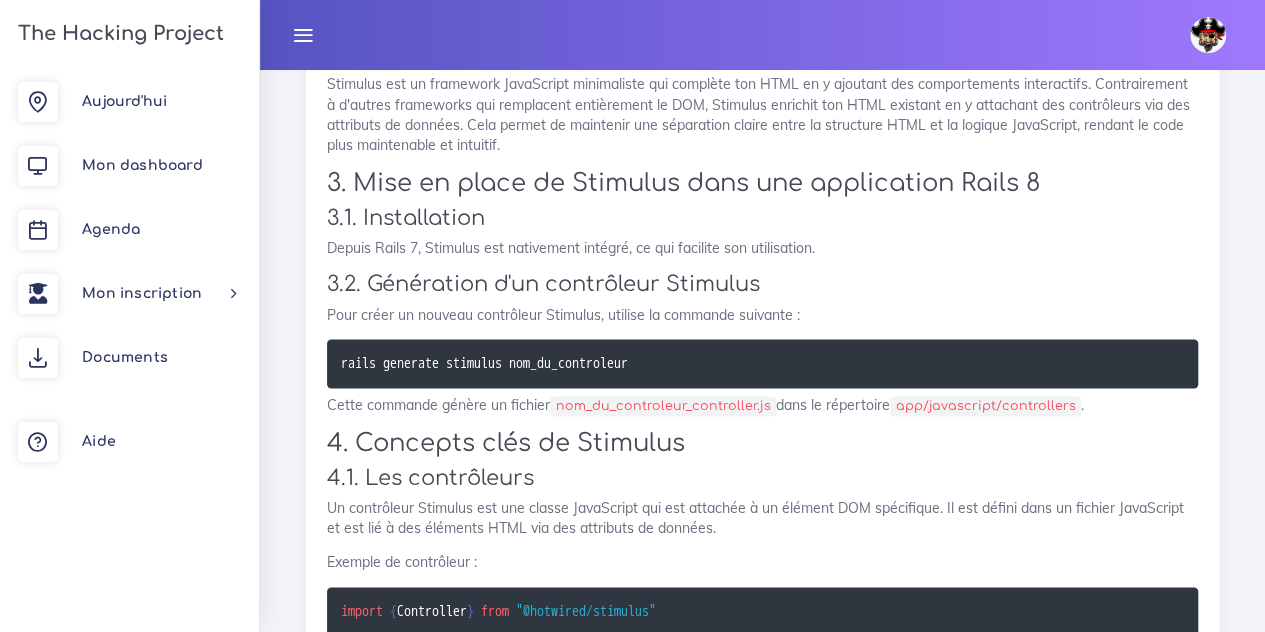 scroll, scrollTop: 1310, scrollLeft: 0, axis: vertical 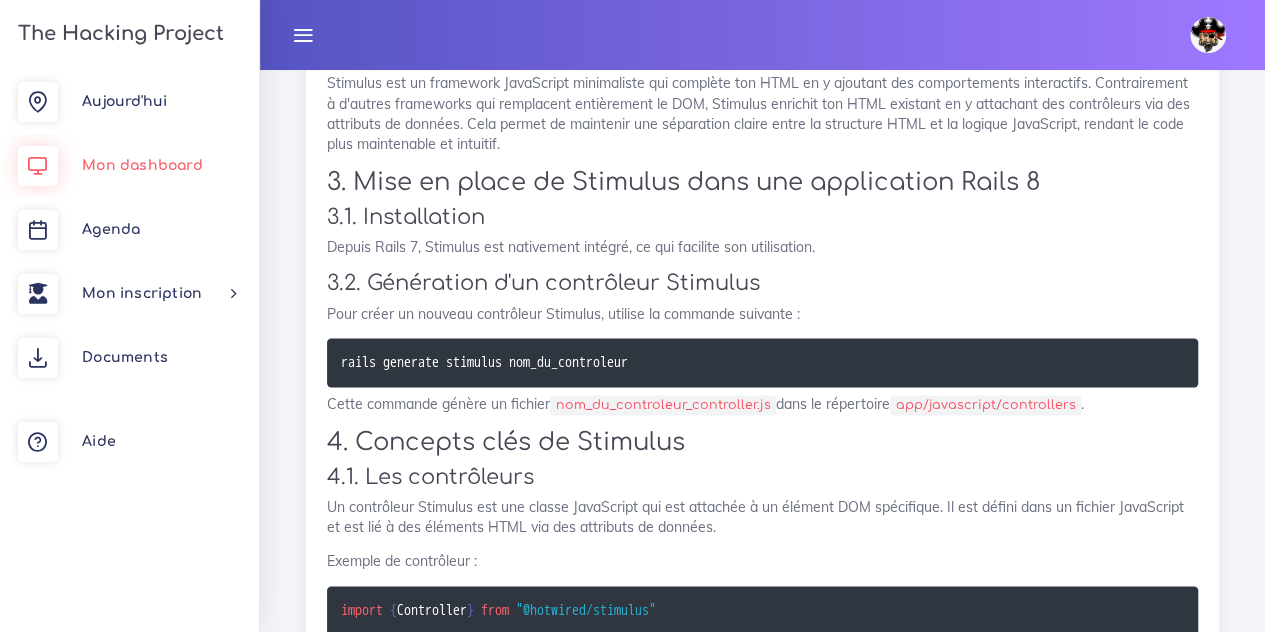click on "Mon dashboard" at bounding box center (142, 165) 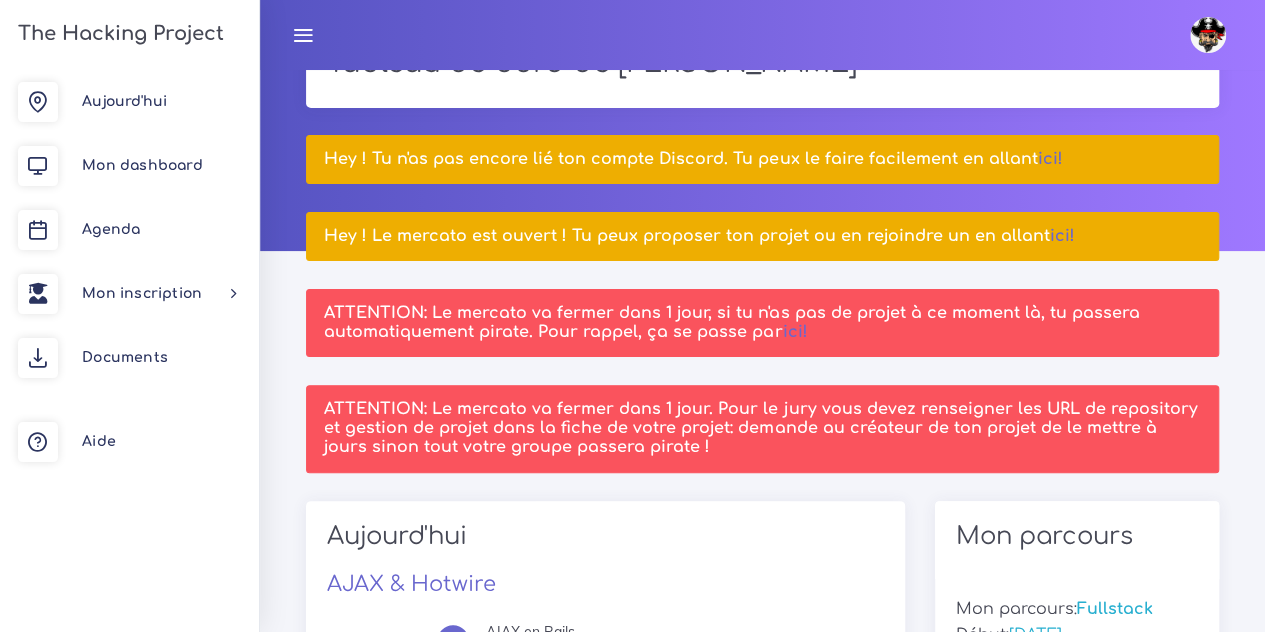 scroll, scrollTop: 97, scrollLeft: 0, axis: vertical 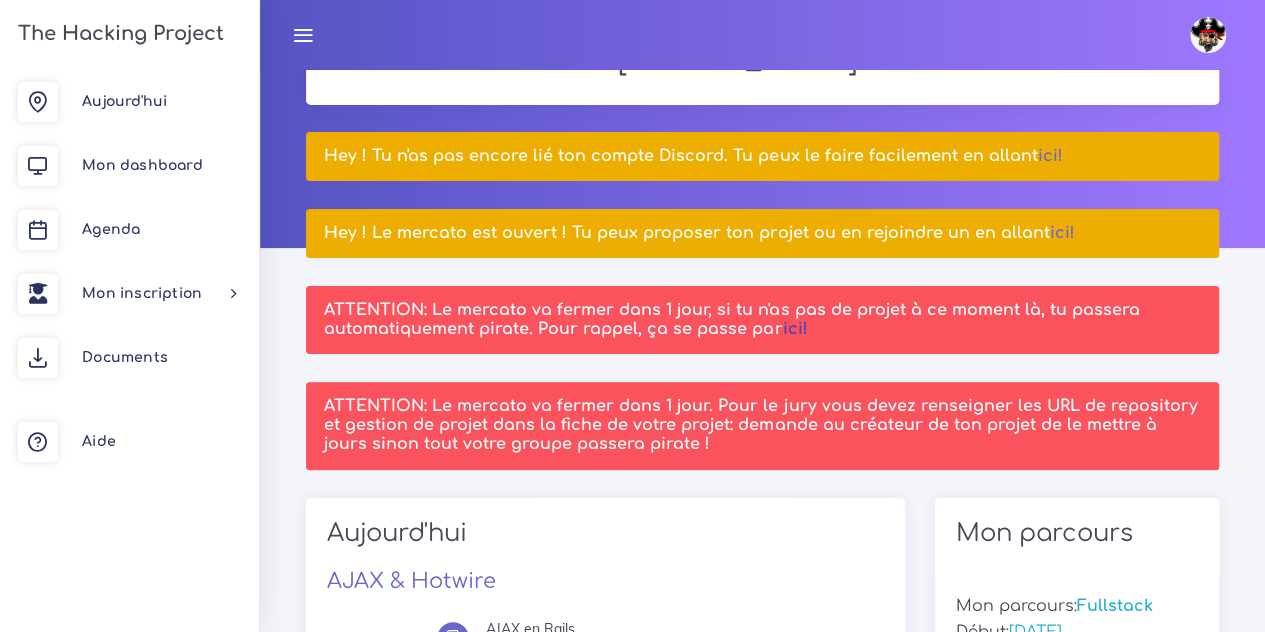 click on "ici!" at bounding box center (794, 329) 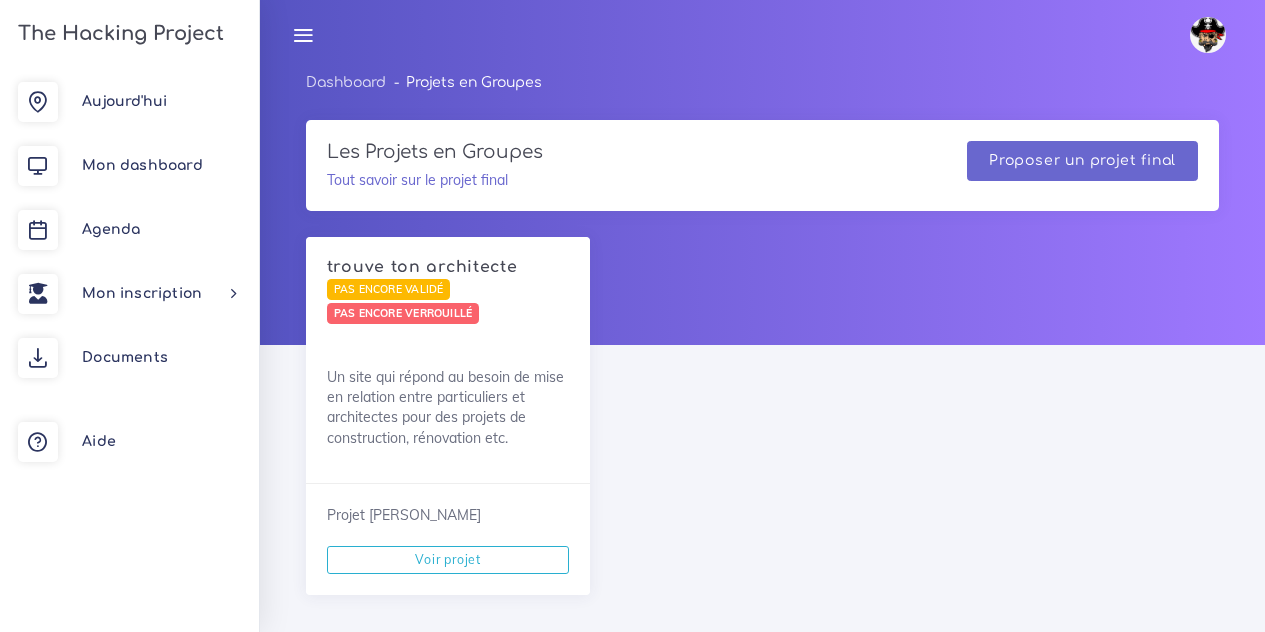 scroll, scrollTop: 0, scrollLeft: 0, axis: both 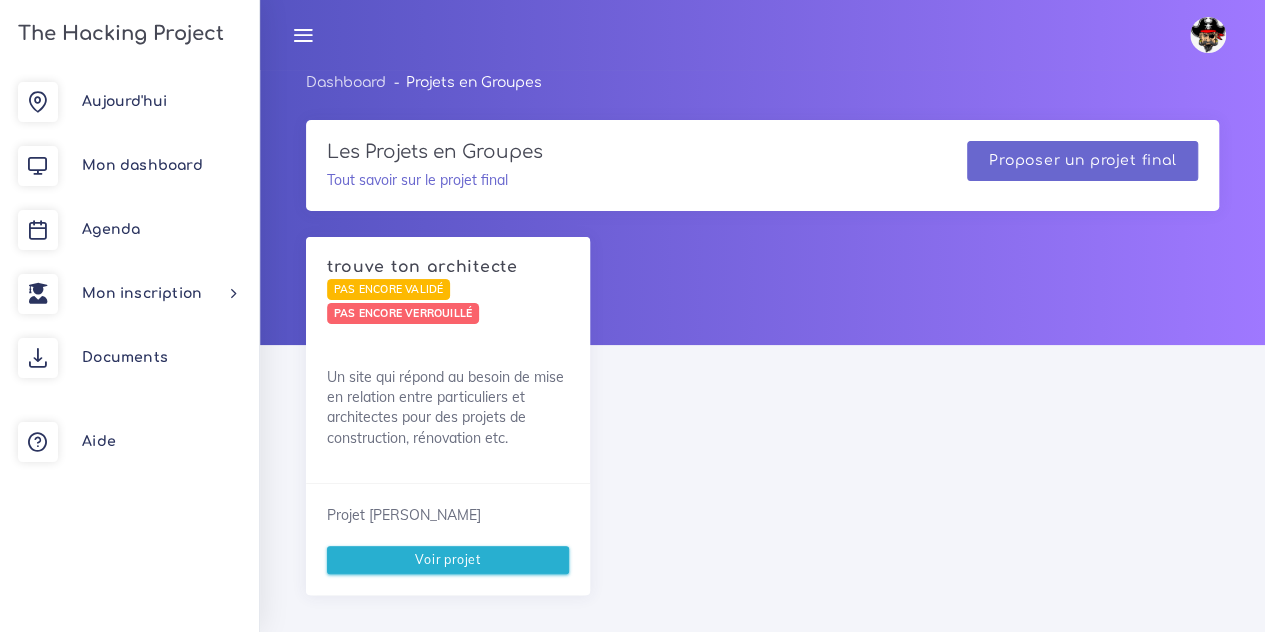 click on "Voir projet" at bounding box center (448, 560) 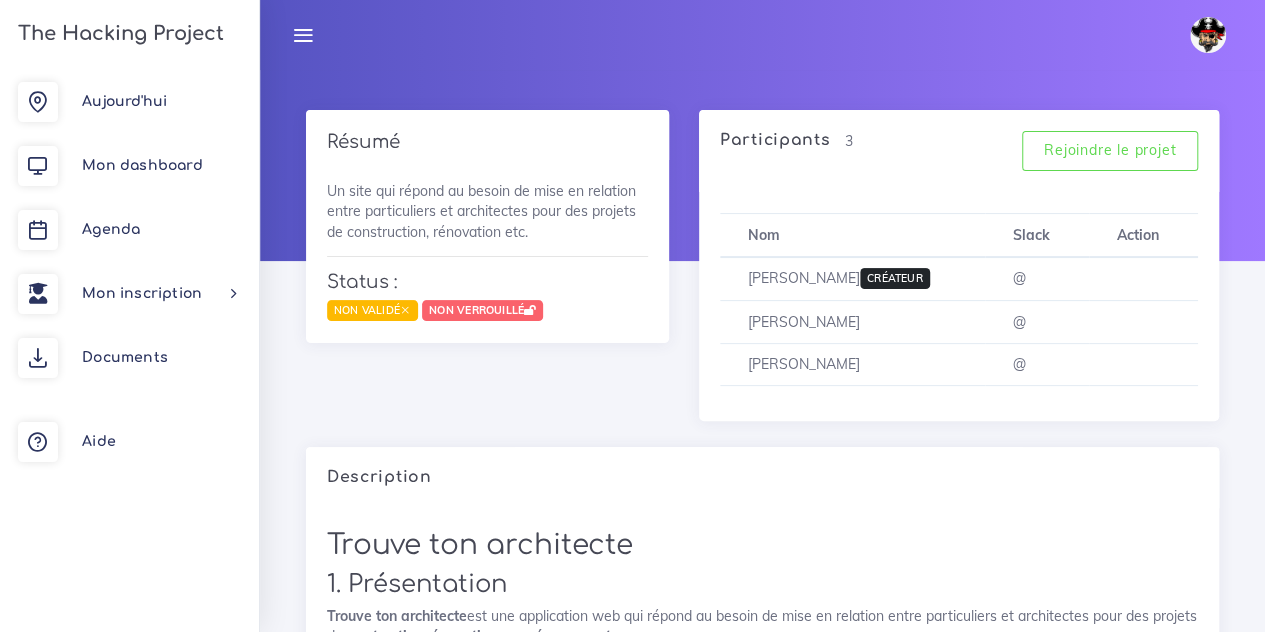 scroll, scrollTop: 0, scrollLeft: 0, axis: both 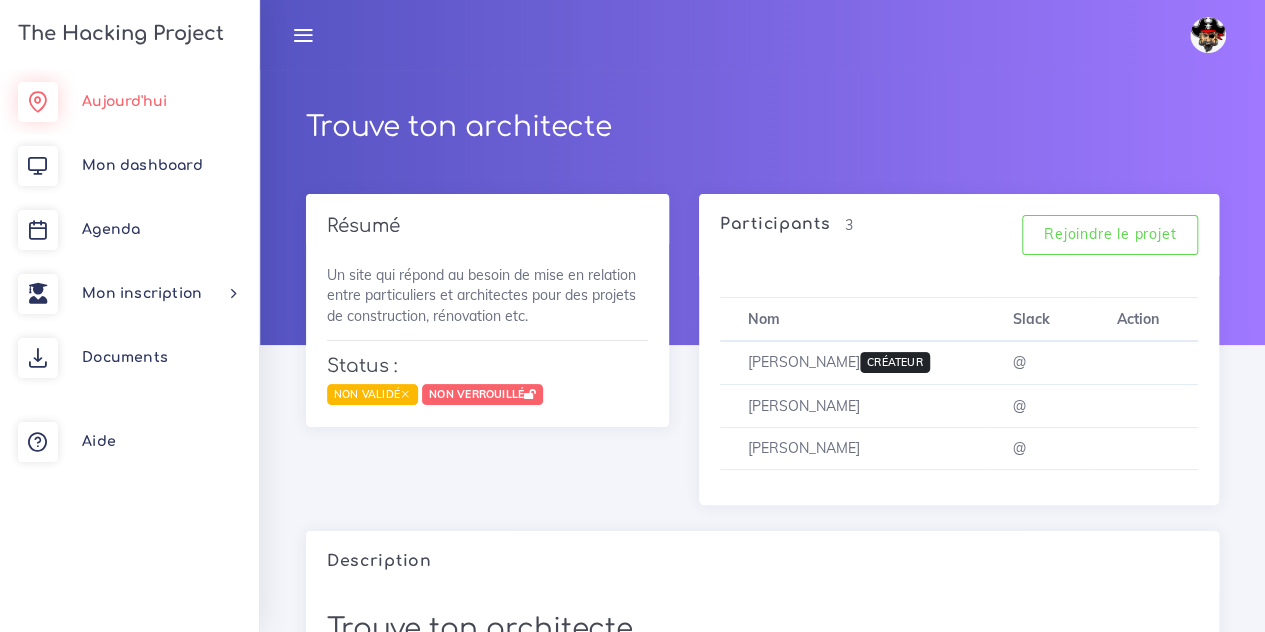 click on "Aujourd'hui" at bounding box center (124, 101) 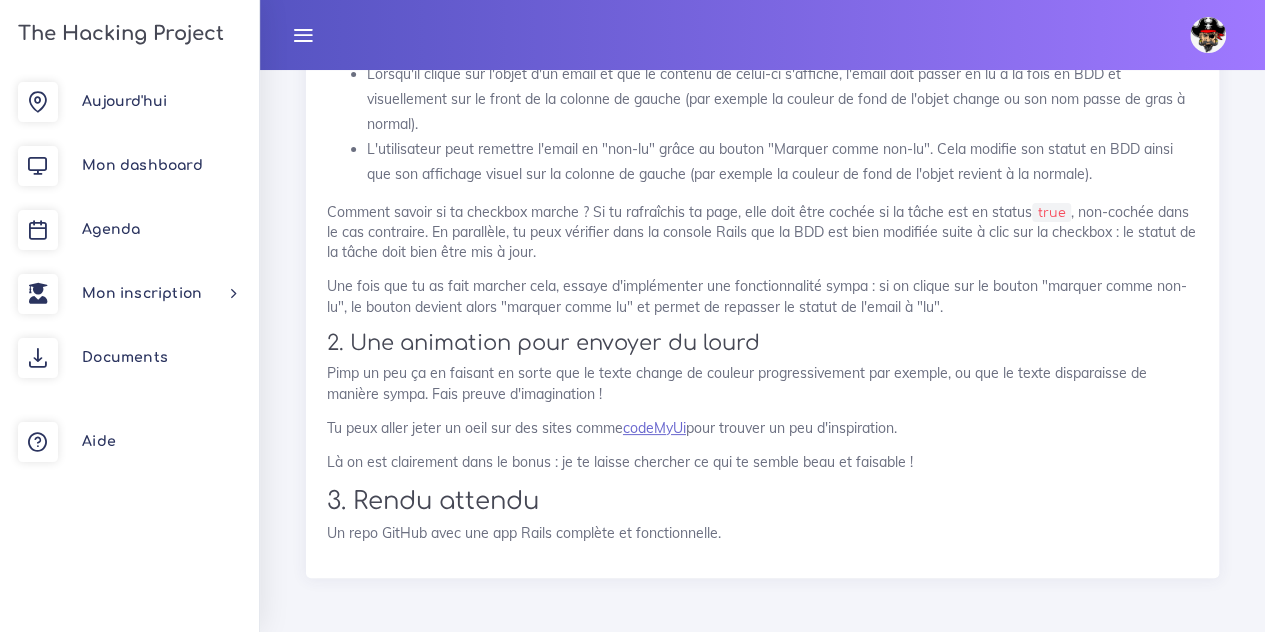 scroll, scrollTop: 18962, scrollLeft: 0, axis: vertical 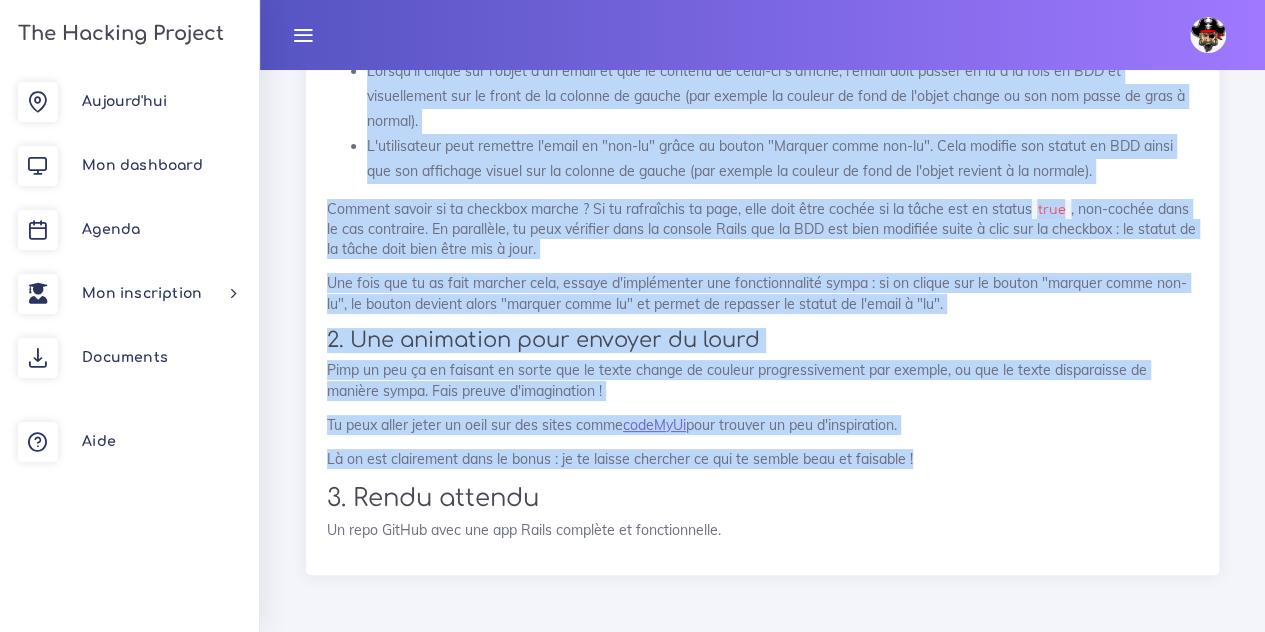 drag, startPoint x: 317, startPoint y: 245, endPoint x: 947, endPoint y: 465, distance: 667.30804 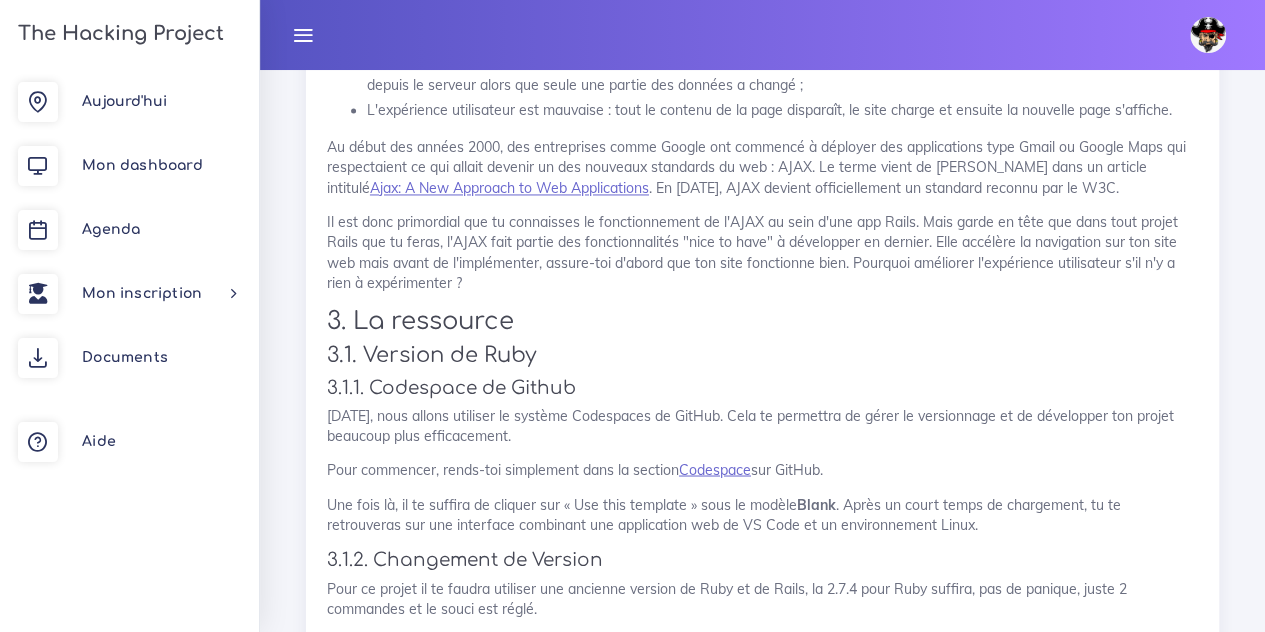 scroll, scrollTop: 1510, scrollLeft: 0, axis: vertical 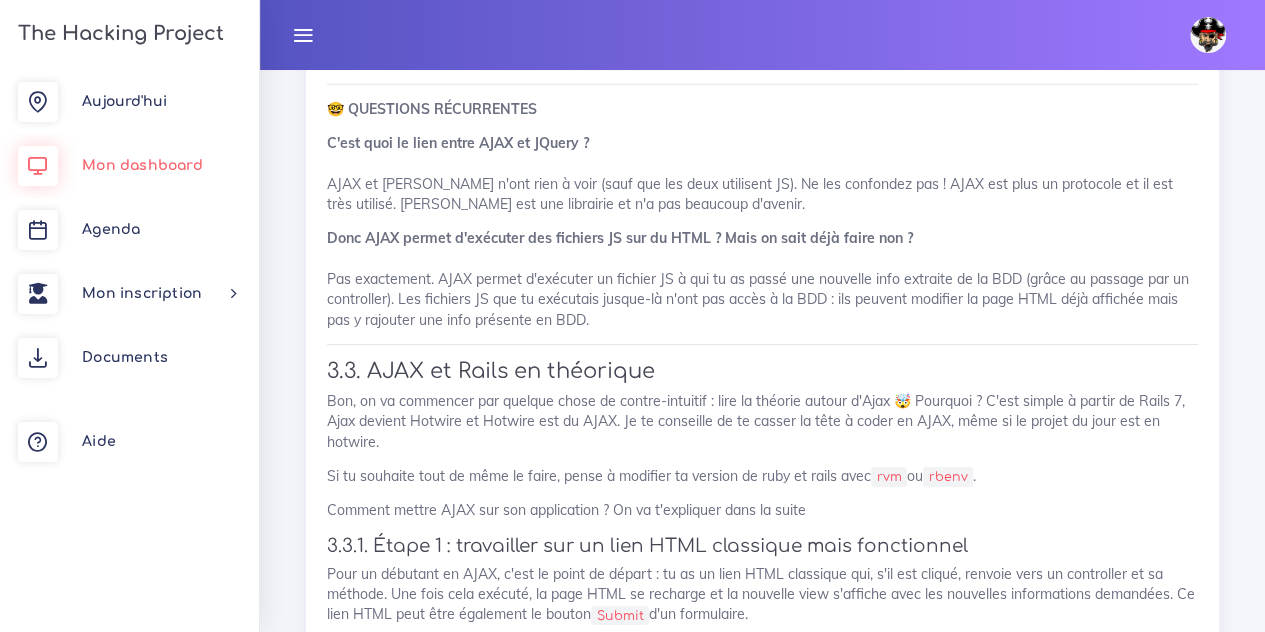 click on "Mon dashboard" at bounding box center (142, 165) 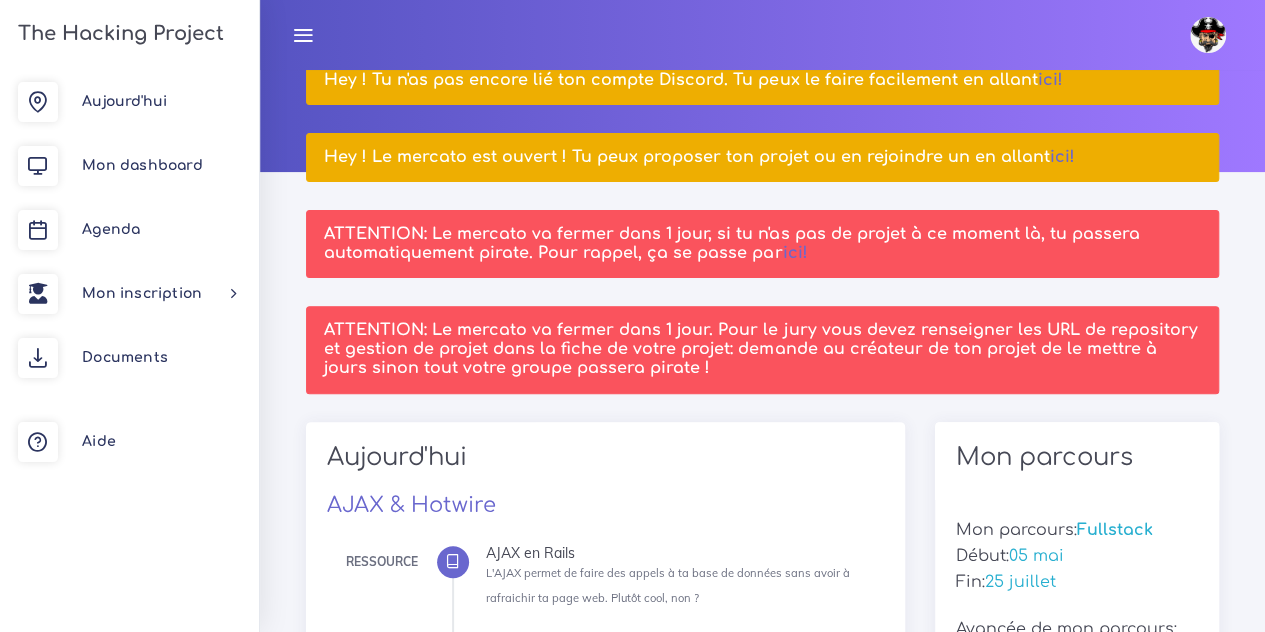 scroll, scrollTop: 174, scrollLeft: 0, axis: vertical 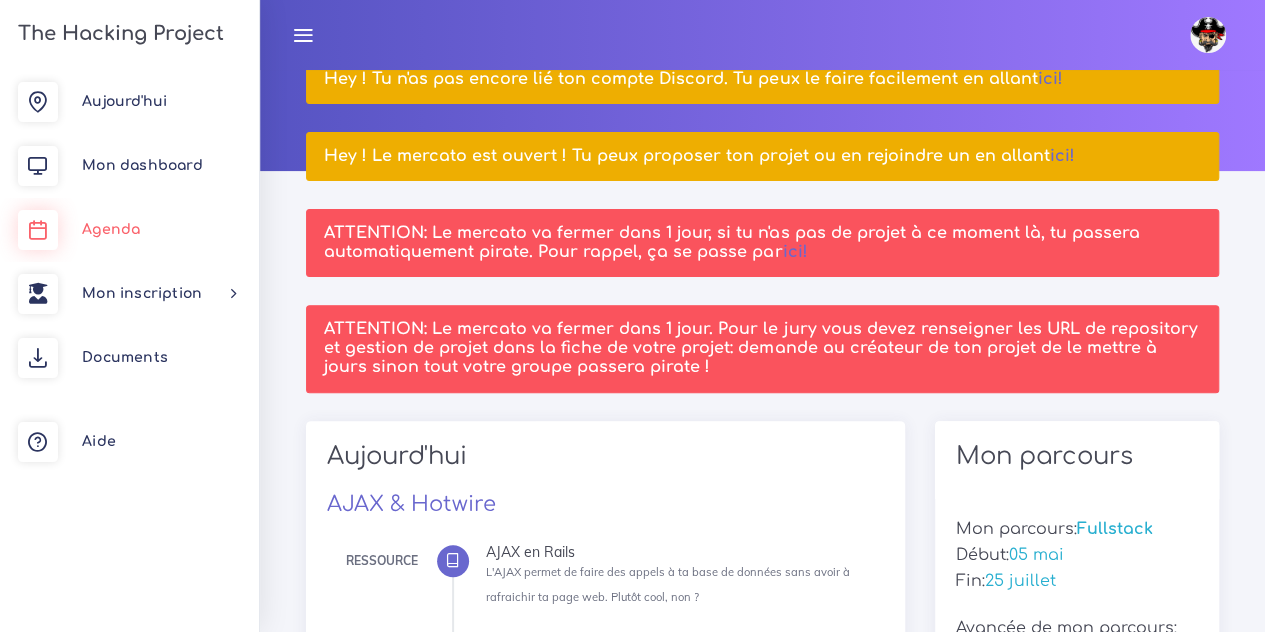 click on "Agenda" at bounding box center [129, 230] 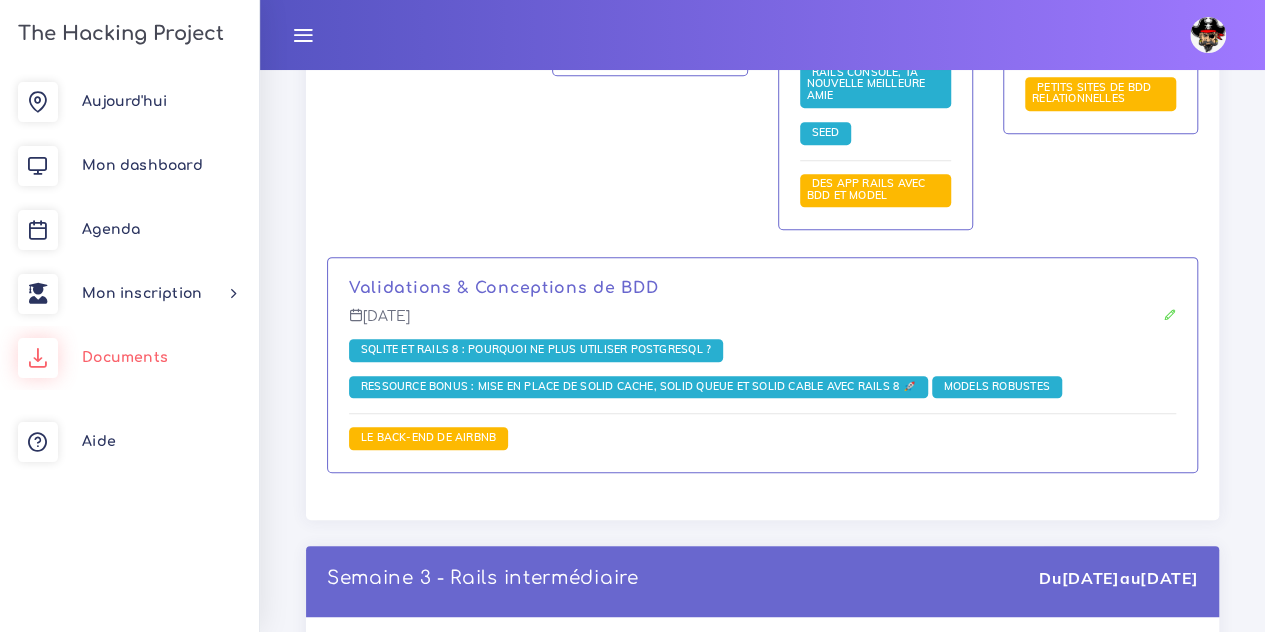 scroll, scrollTop: 4216, scrollLeft: 0, axis: vertical 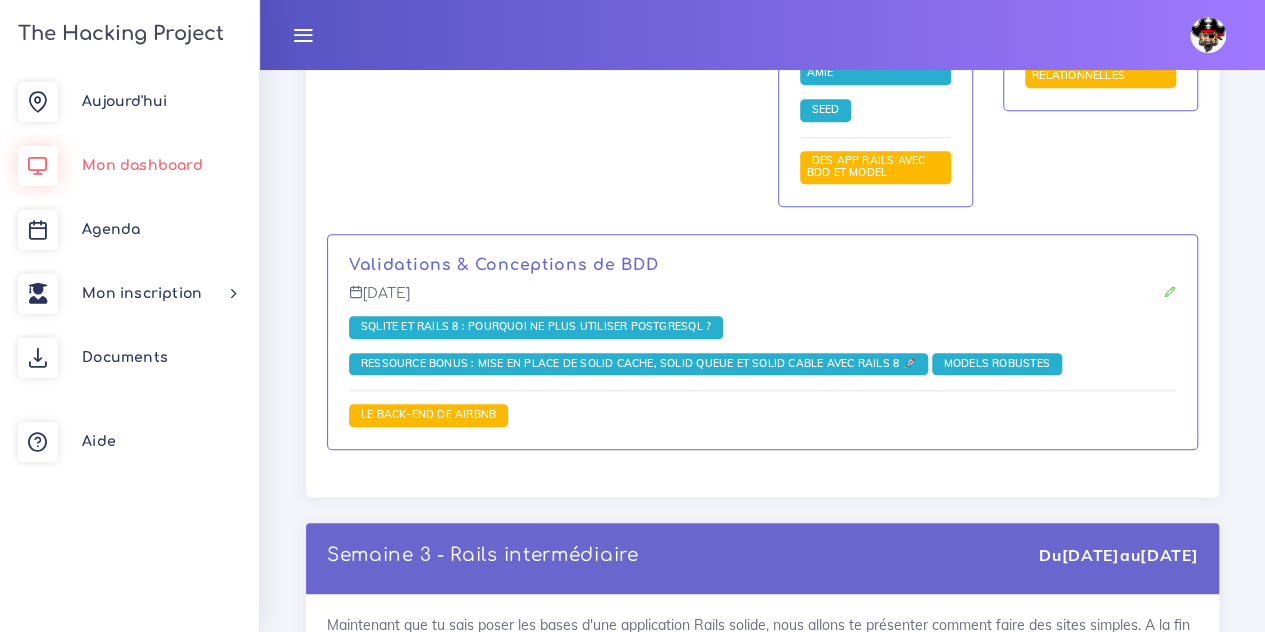 click on "Mon dashboard" at bounding box center [129, 166] 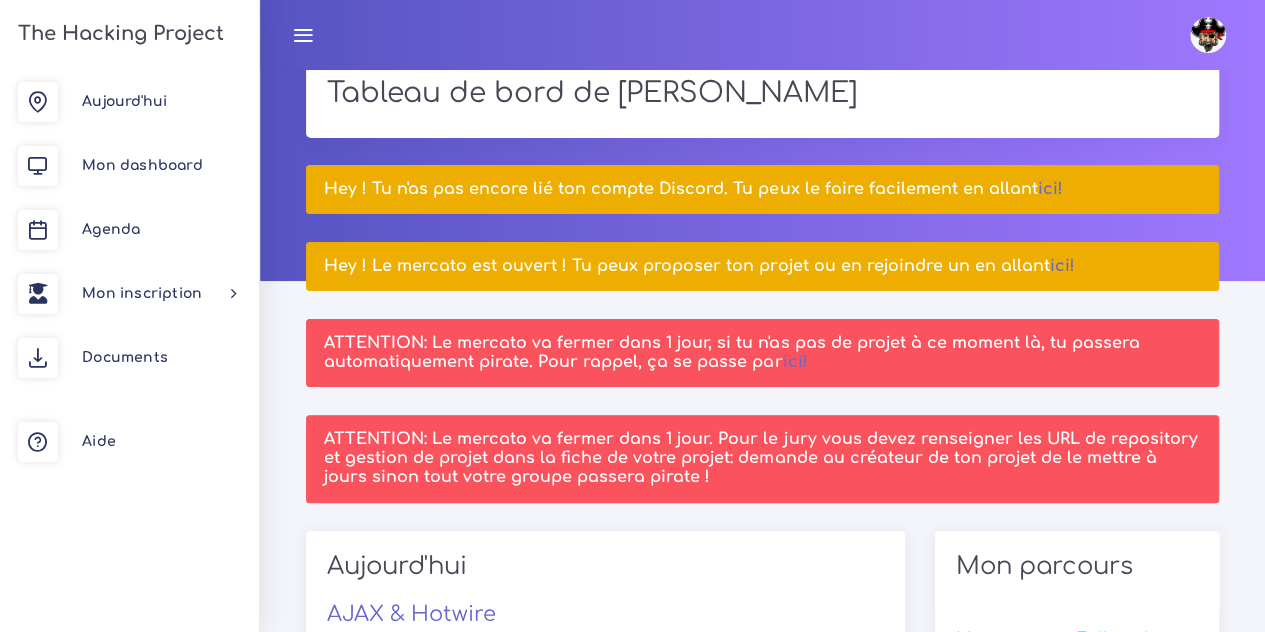 scroll, scrollTop: 61, scrollLeft: 0, axis: vertical 